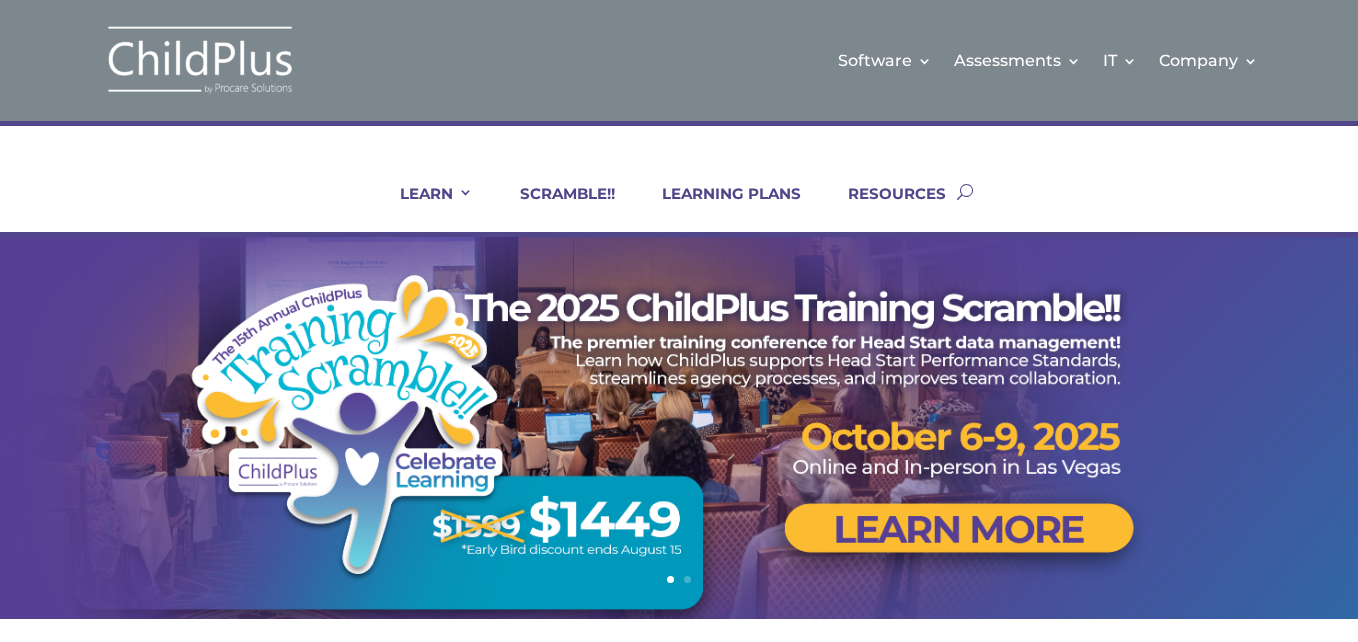 scroll, scrollTop: 0, scrollLeft: 0, axis: both 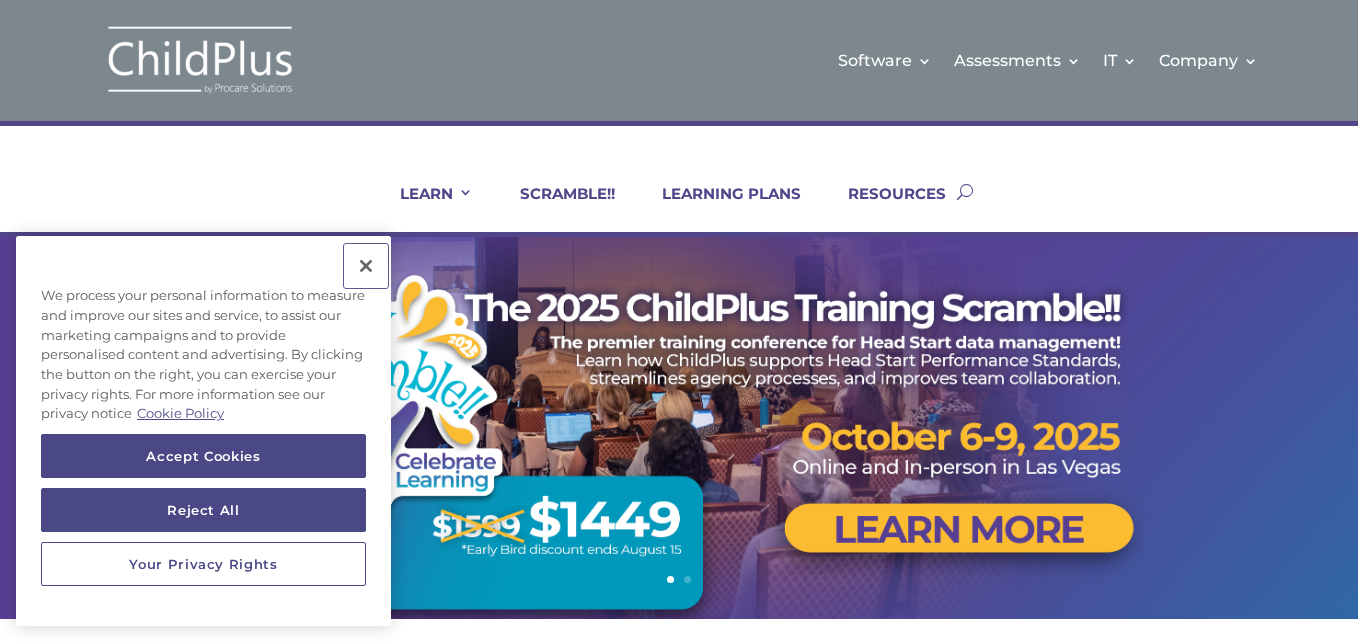 click at bounding box center (366, 266) 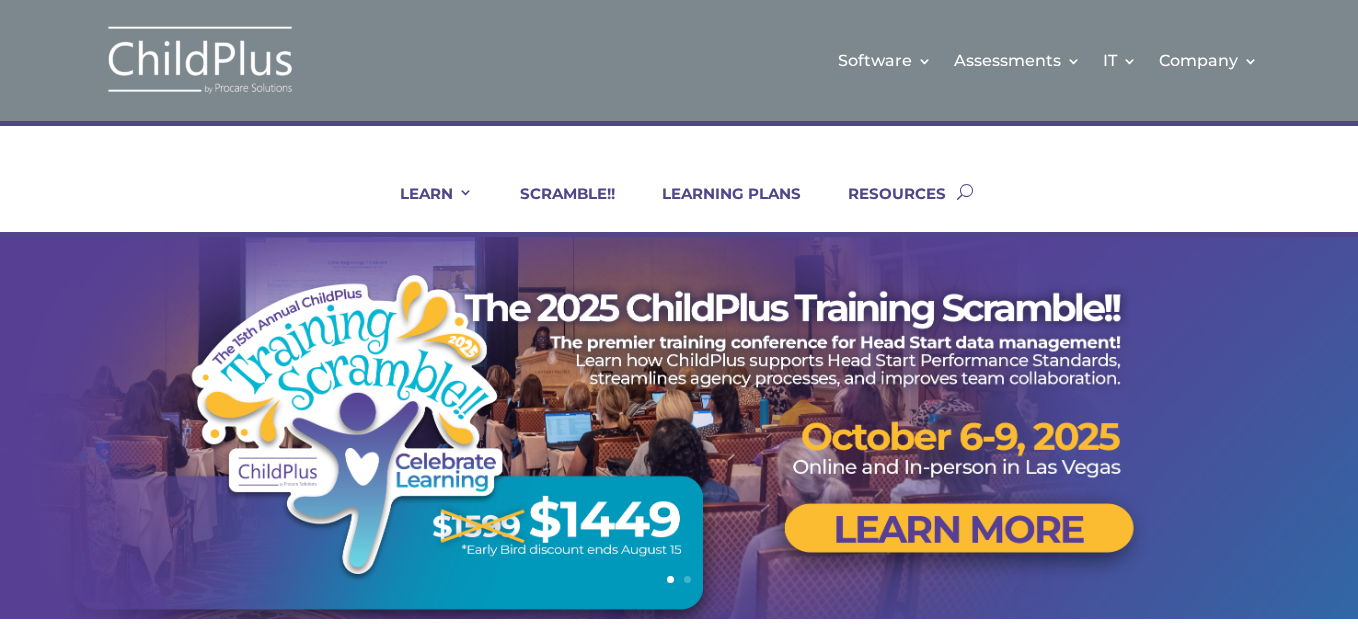 click on "LEARN
IN-PERSON
Consulting
On-site
Events
Summit
Scramble!!
ONLINE
Courses
Certifications and PIR Coaching
Live Group Webinars
Virtual Visit
SCRAMBLE!!
LEARNING PLANS
RESOURCES
LEARN
IN-PERSON
Consulting
On-site
Events
Summit
Scramble!!
ONLINE
Courses
Certifications and PIR Coaching
Live Group Webinars
Virtual Visit
SCRAMBLE!!
LEARNING PLANS
RESOURCES" at bounding box center [679, 179] 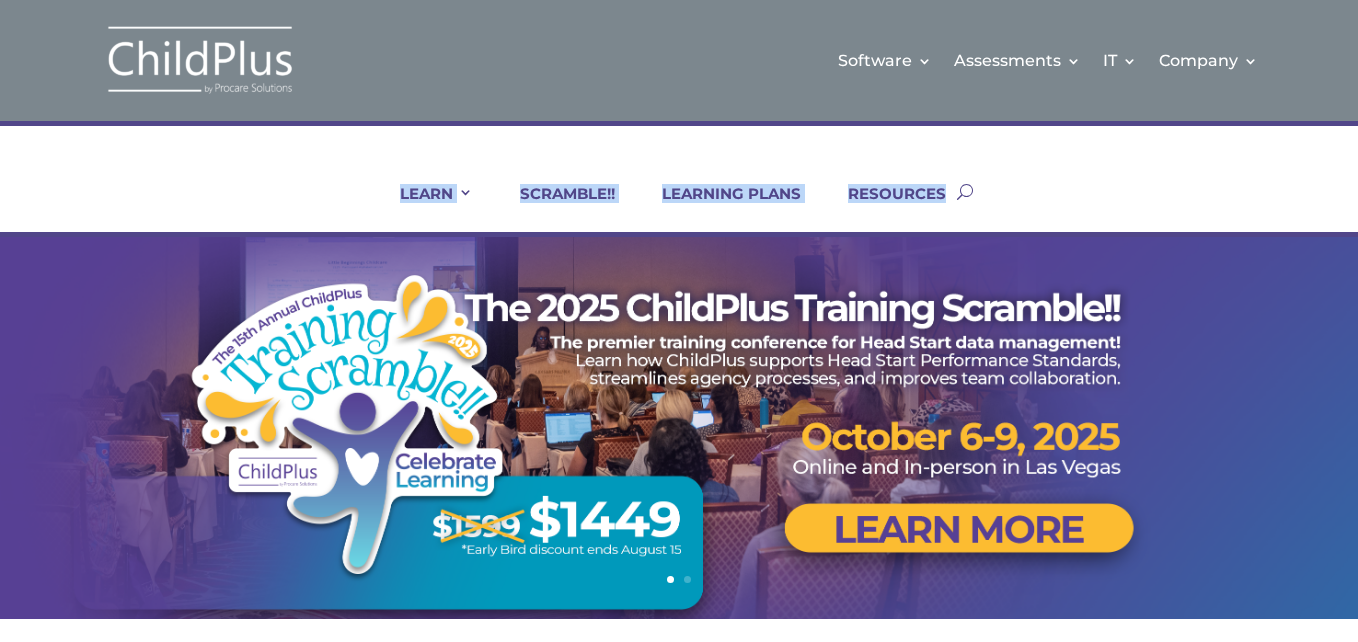 scroll, scrollTop: 0, scrollLeft: 31, axis: horizontal 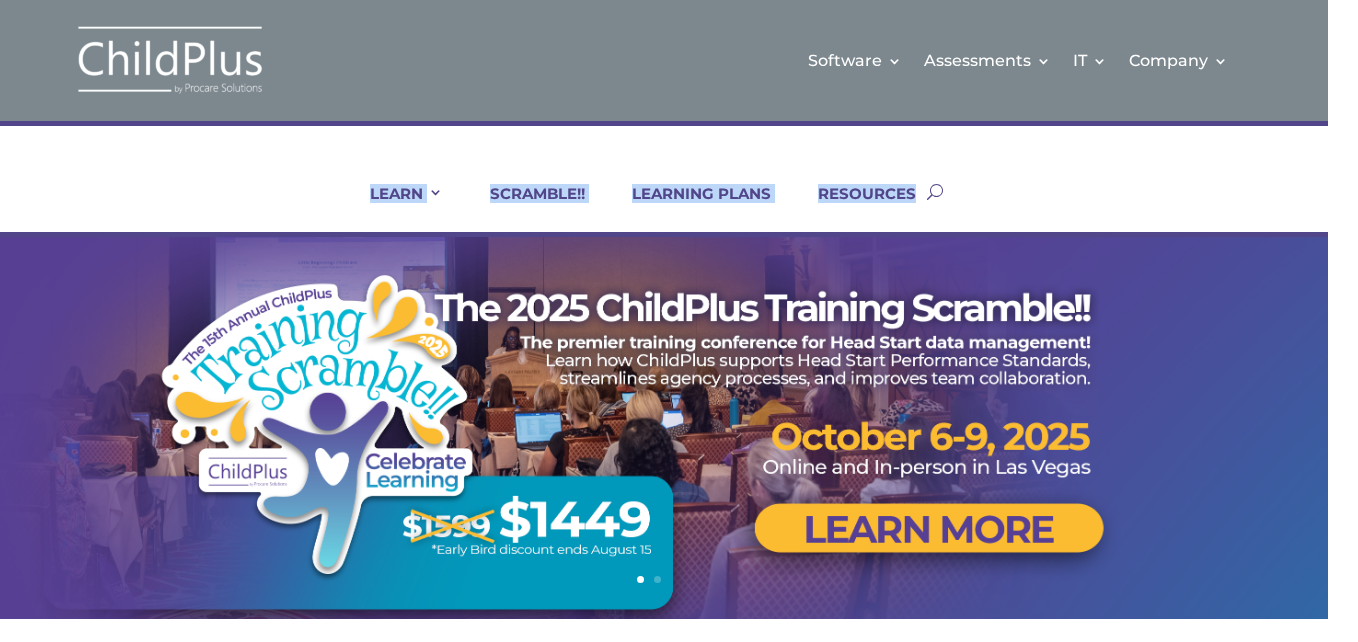 drag, startPoint x: 1357, startPoint y: 19, endPoint x: 1349, endPoint y: 175, distance: 156.20499 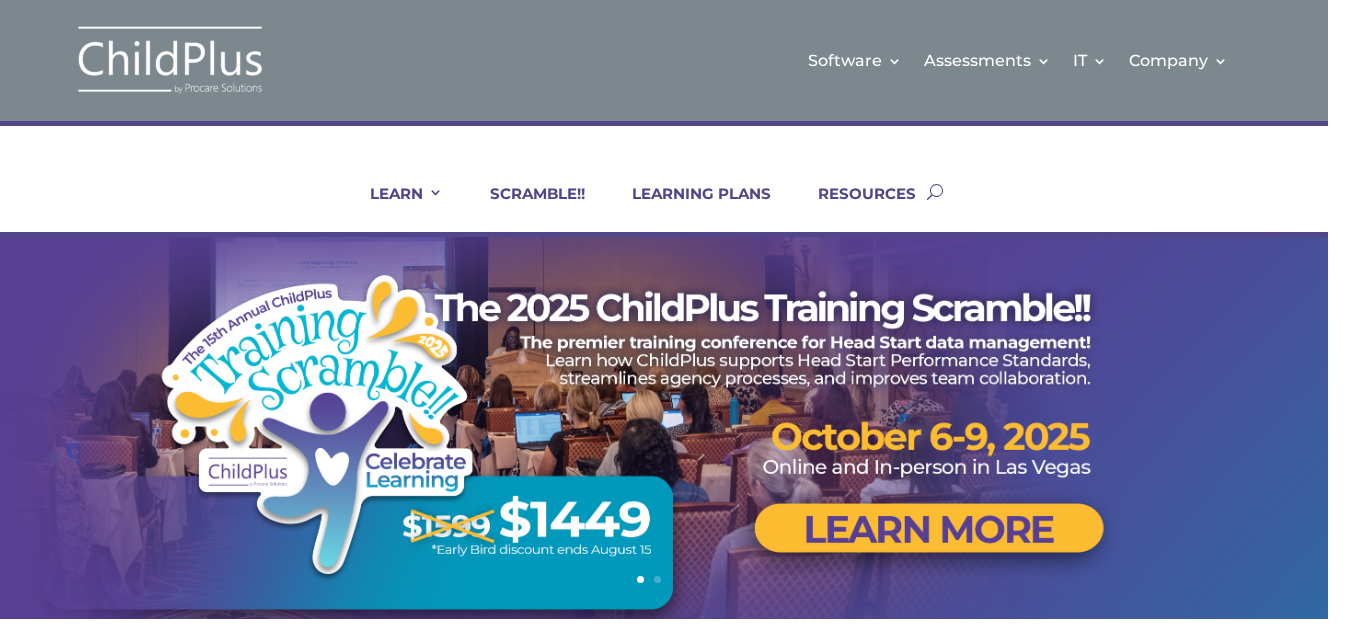 click on "Software
Learn More
Features
Schedule A Demo
Getting Started
Assessments
Learn More
DRDP Reports
Schedule A Demo
Attend a Group Demo
Getting Started
DRDP FAQ
IT
Hosting
Security
System Requirements
Download
Company
Account Help
Regional Meetings
Contact Us
Software
Learn More
Features
Schedule A Demo
Getting Started
Assessments
Learn More
DRDP Reports
Schedule A Demo
Attend a Group Demo
Getting Started
DRDP FAQ
IT
Hosting
Security
System Requirements
Download
Company
Account Help
Regional Meetings
Contact Us
LEARN" at bounding box center (679, 1084) 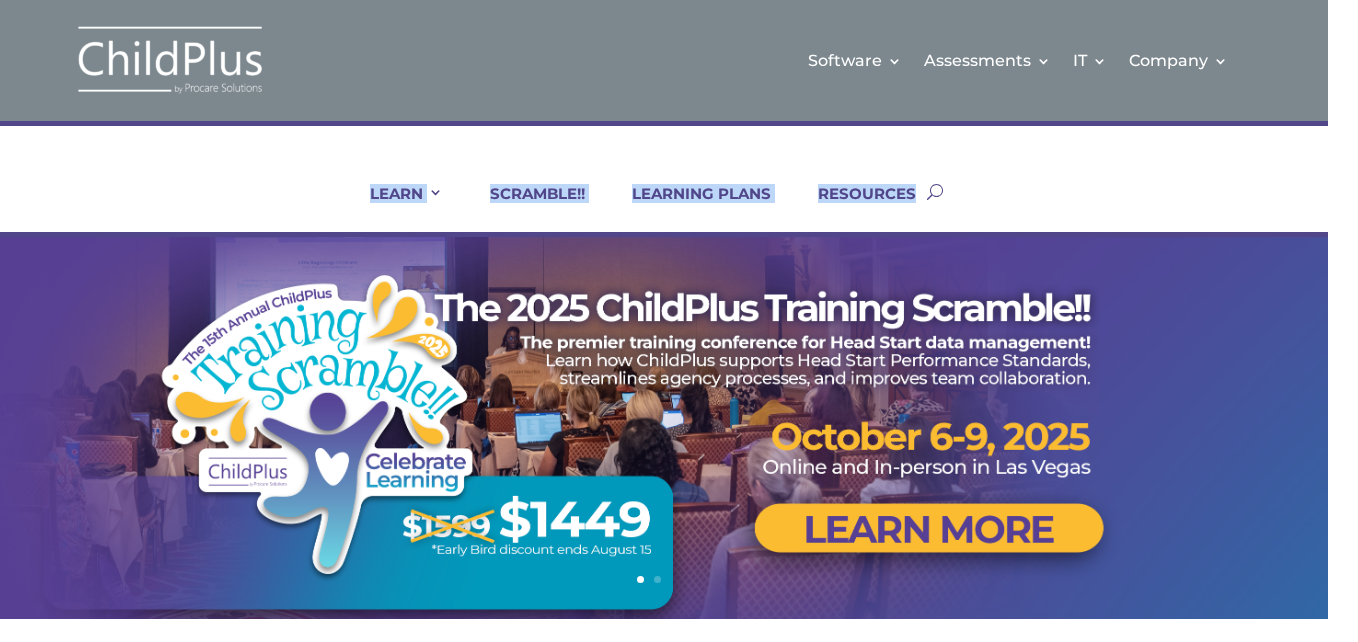 drag, startPoint x: 1357, startPoint y: 87, endPoint x: 1347, endPoint y: 243, distance: 156.32019 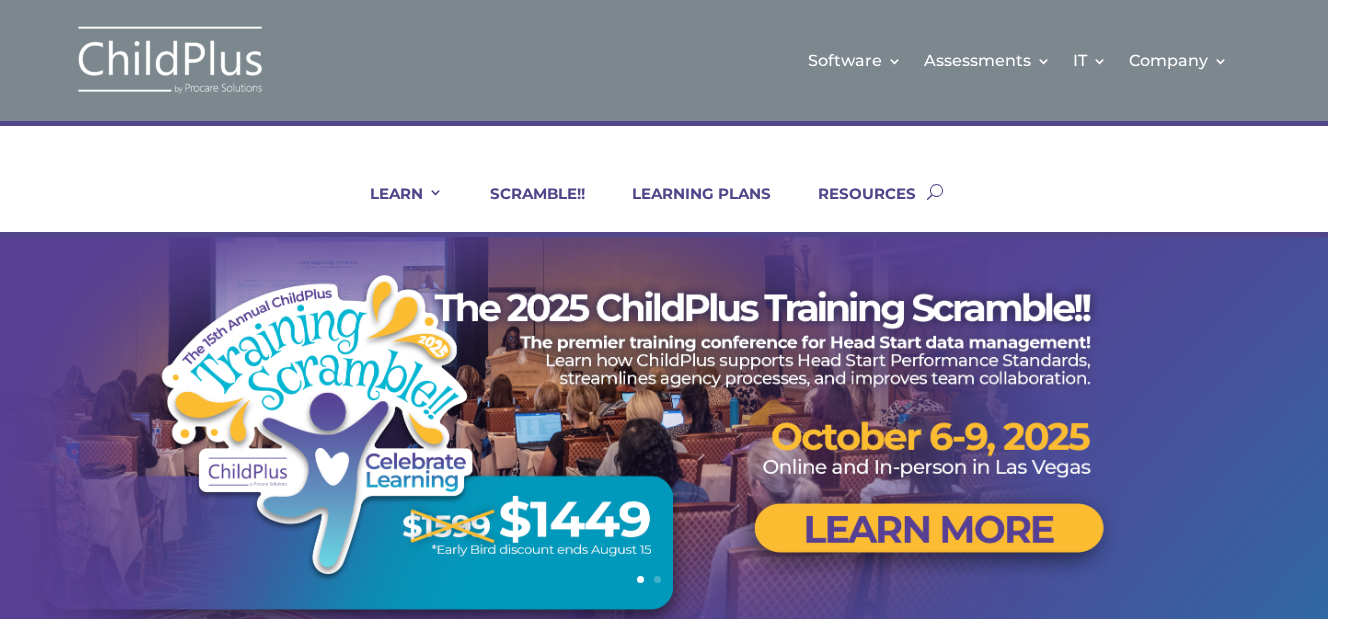 drag, startPoint x: 1357, startPoint y: 218, endPoint x: 1339, endPoint y: 401, distance: 183.88312 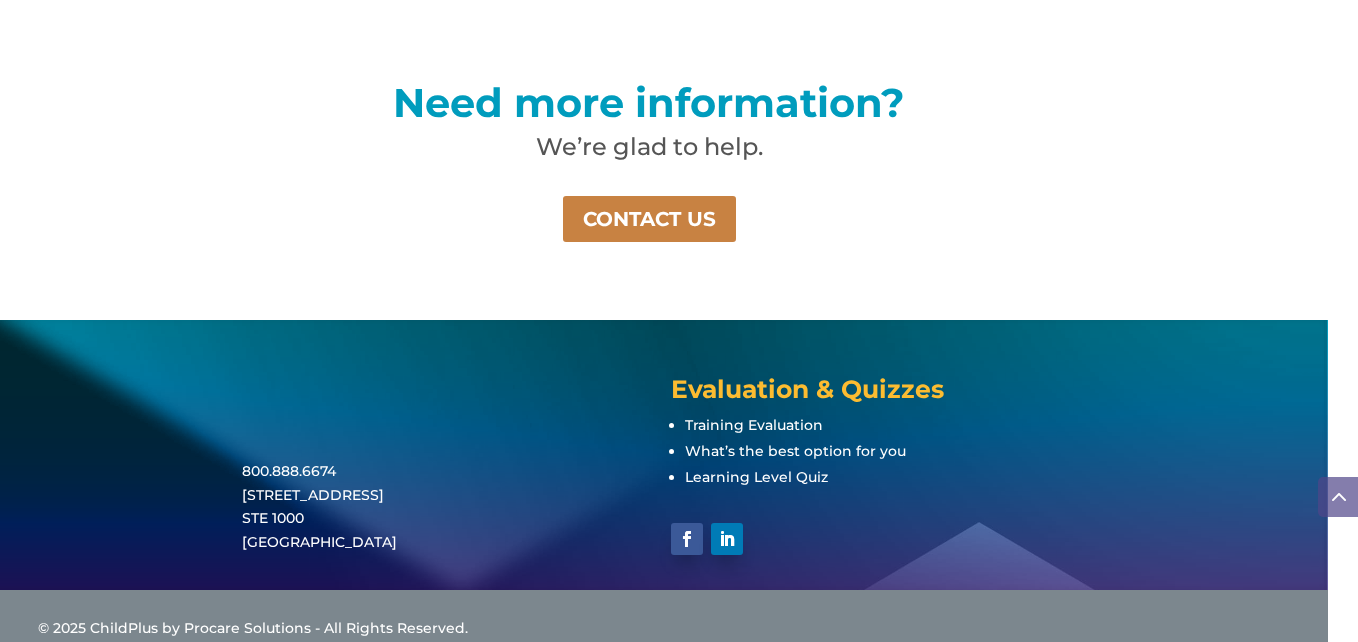 scroll, scrollTop: 1526, scrollLeft: 0, axis: vertical 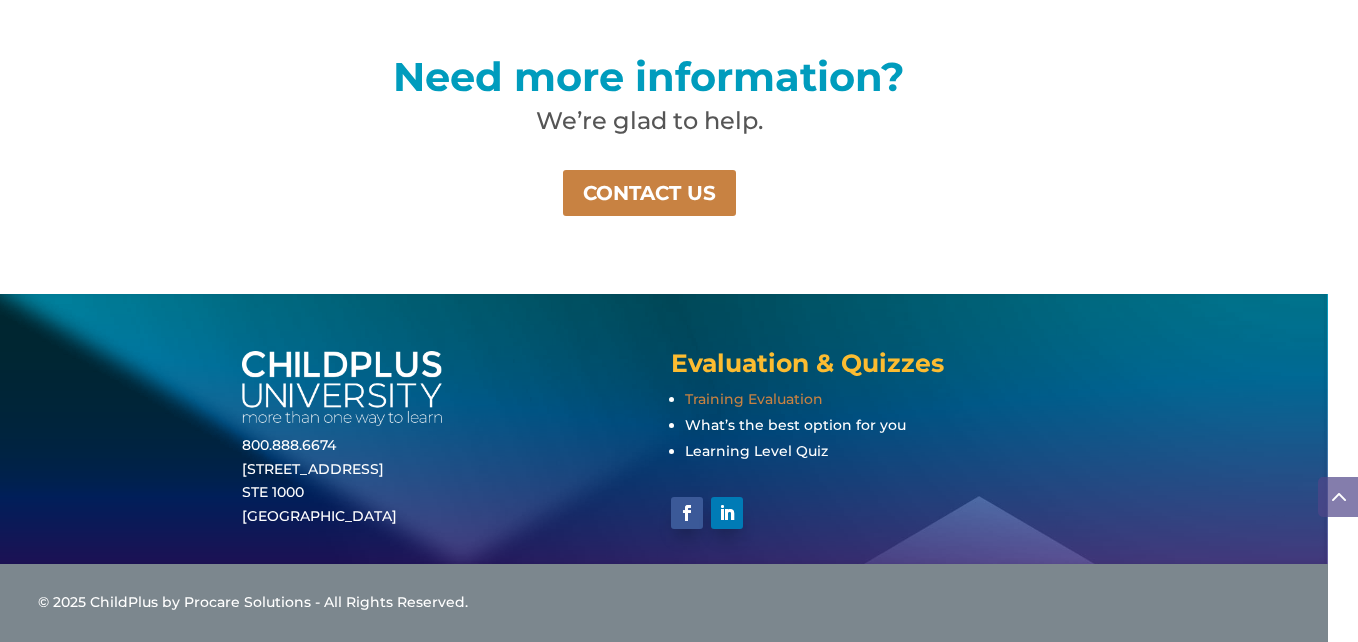 click on "Training Evaluation" at bounding box center [754, 399] 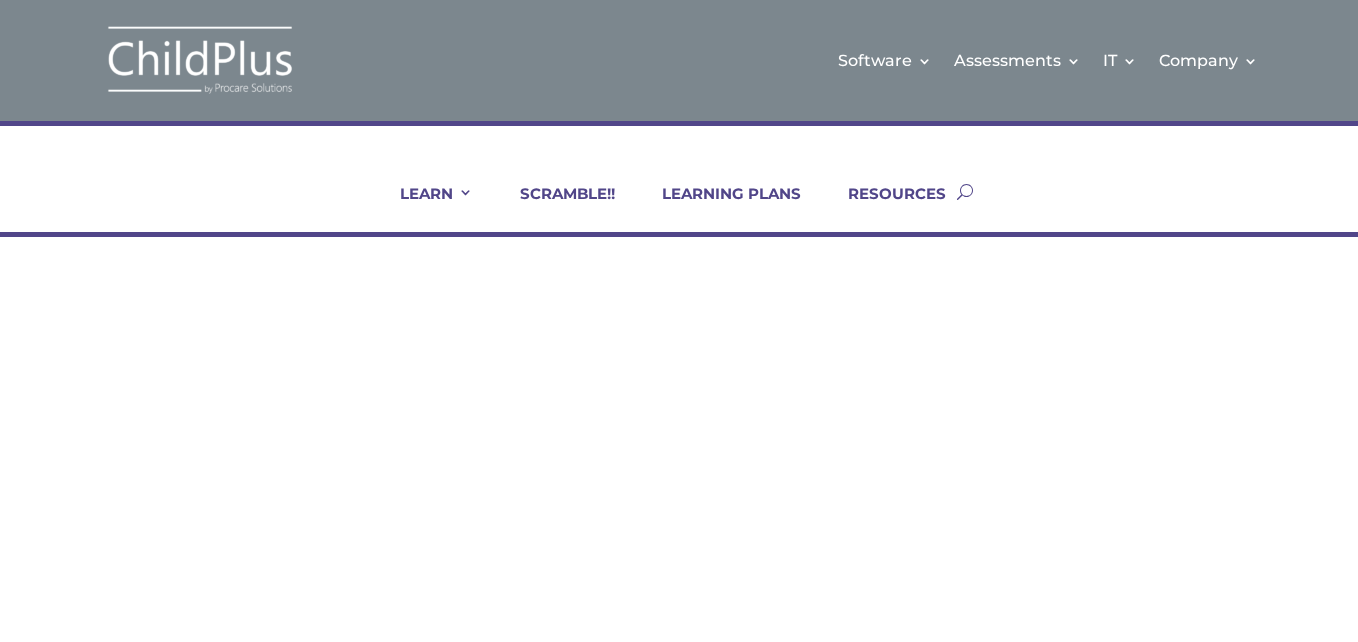 scroll, scrollTop: 0, scrollLeft: 0, axis: both 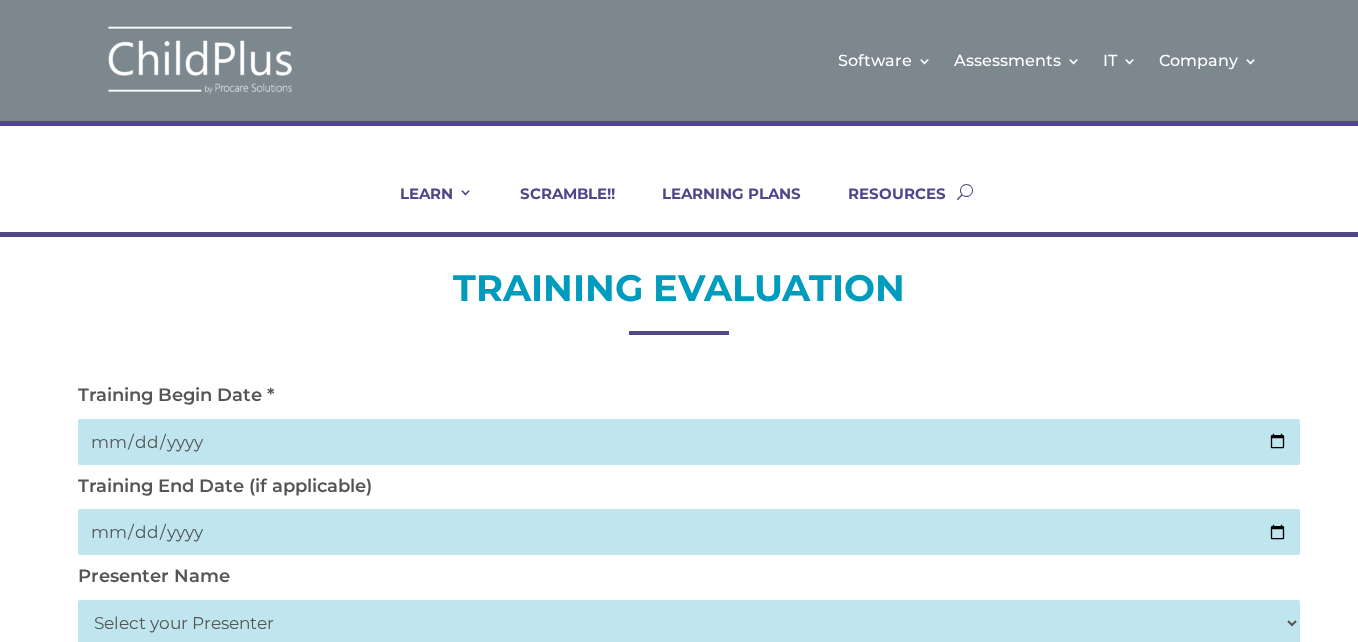click at bounding box center [689, 442] 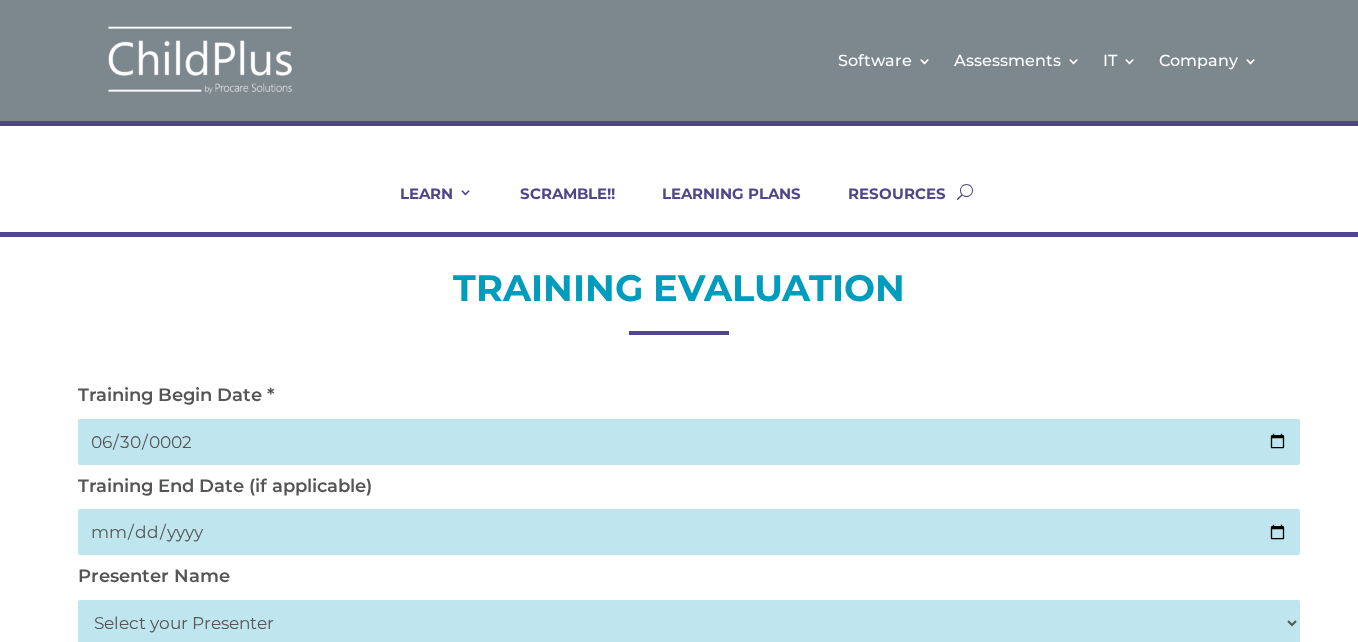type on "0024-06-30" 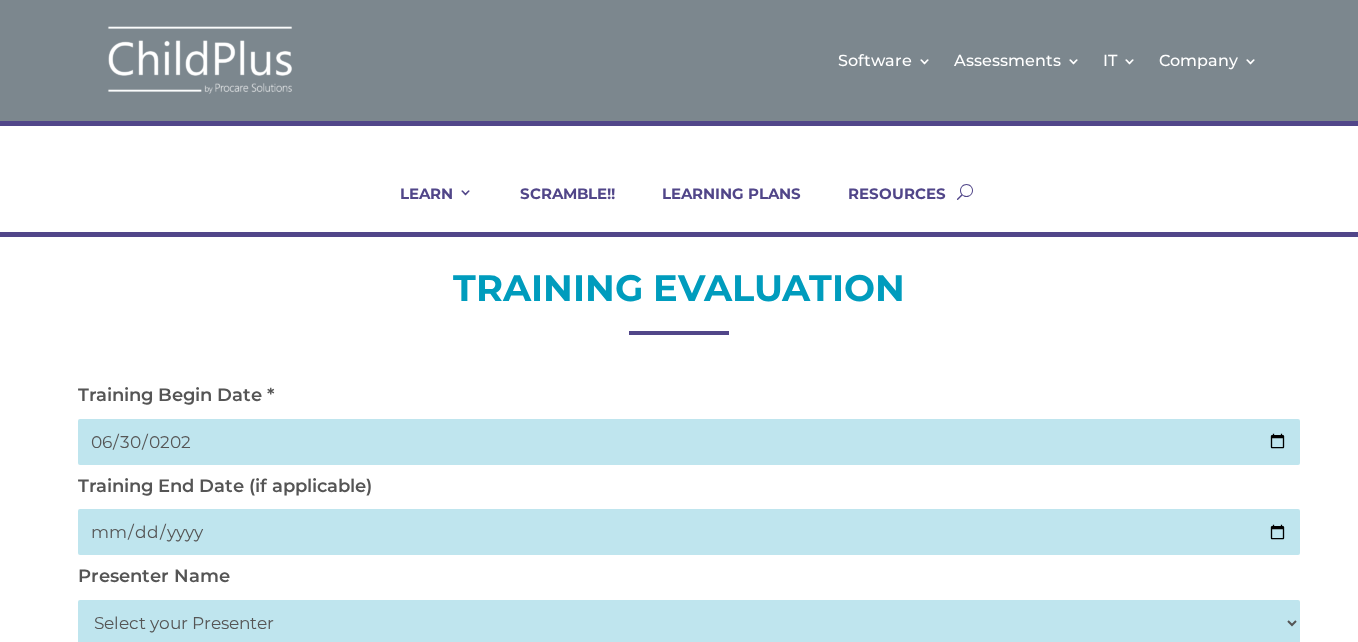 type on "2025-06-30" 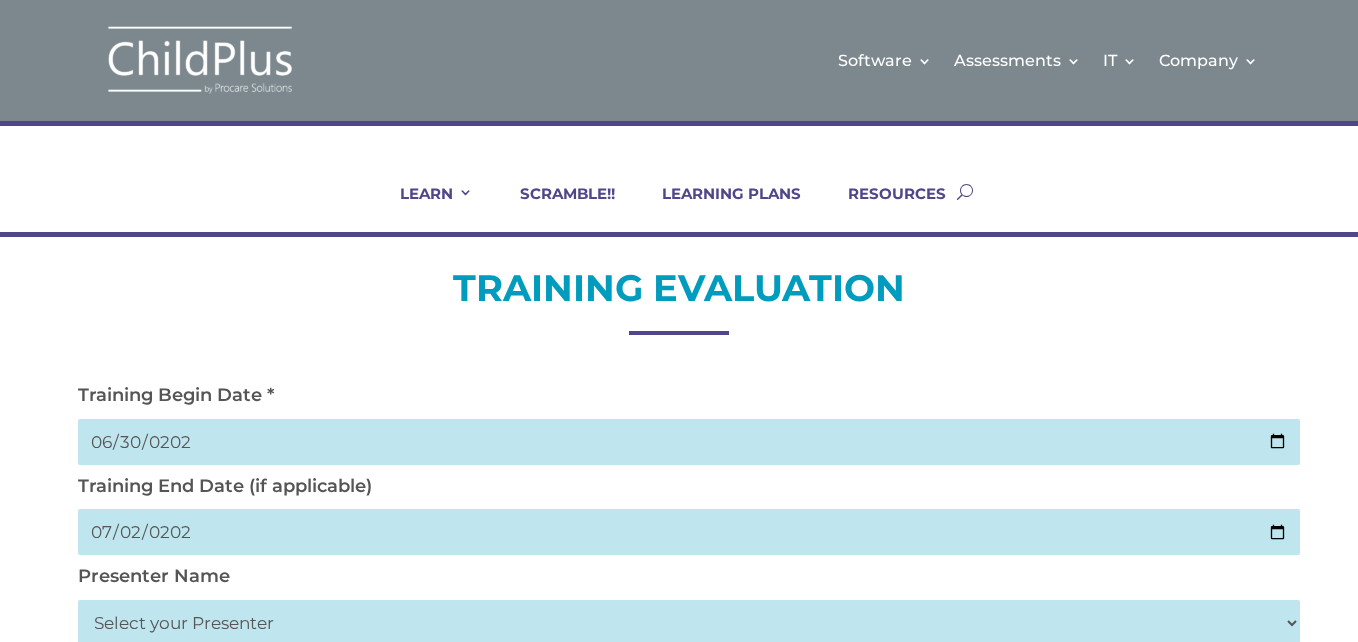 type on "2025-07-02" 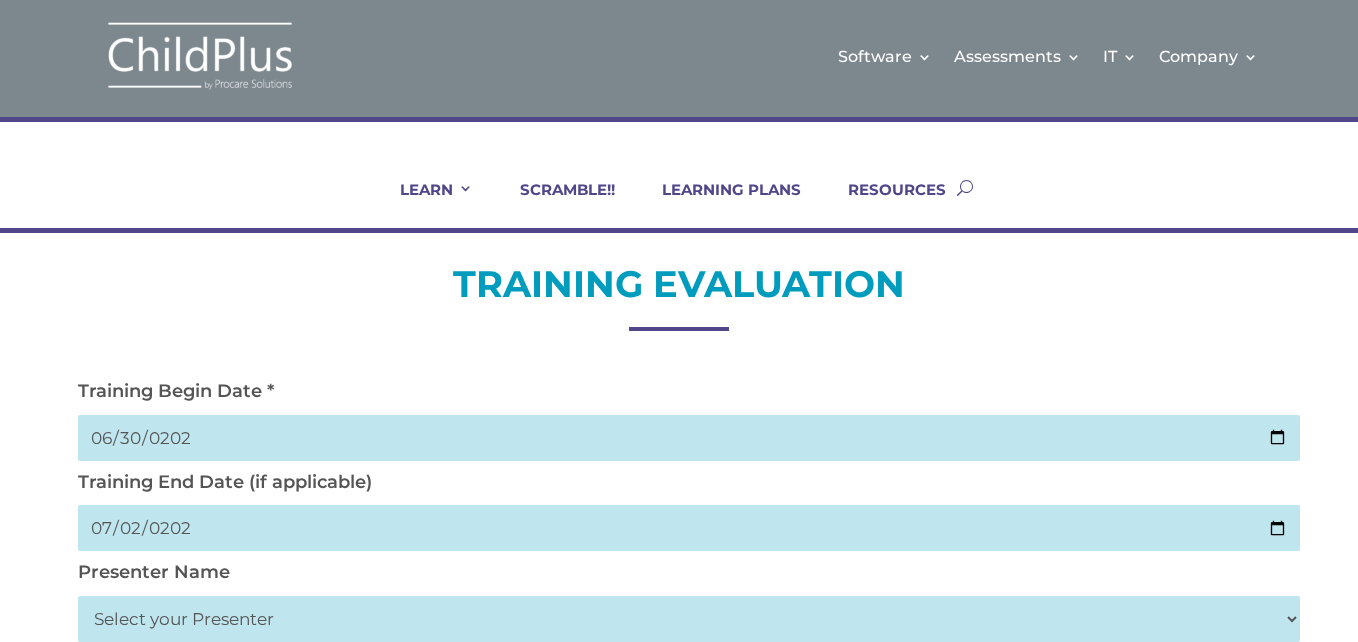 click on "Select your Presenter
Aaron Dickerson
Amy Corkery
Belicia Carter
Cindy Coats
Danielle Hensley
Erin Walker
Heidi Labbe-Emery
Jeremey Smith
Jordan Buentello
Julia Kolouch
Ken Baker
Leisha Bundy
Michelle Kiphut
Rachael Elyhaus
Sebrina Carroll
Trish Haase
Tynisa Hicks
Vanessa White-Duquette
Mamawa Khellah
Alicia Tate
Trecia Nickerson" at bounding box center (689, 619) 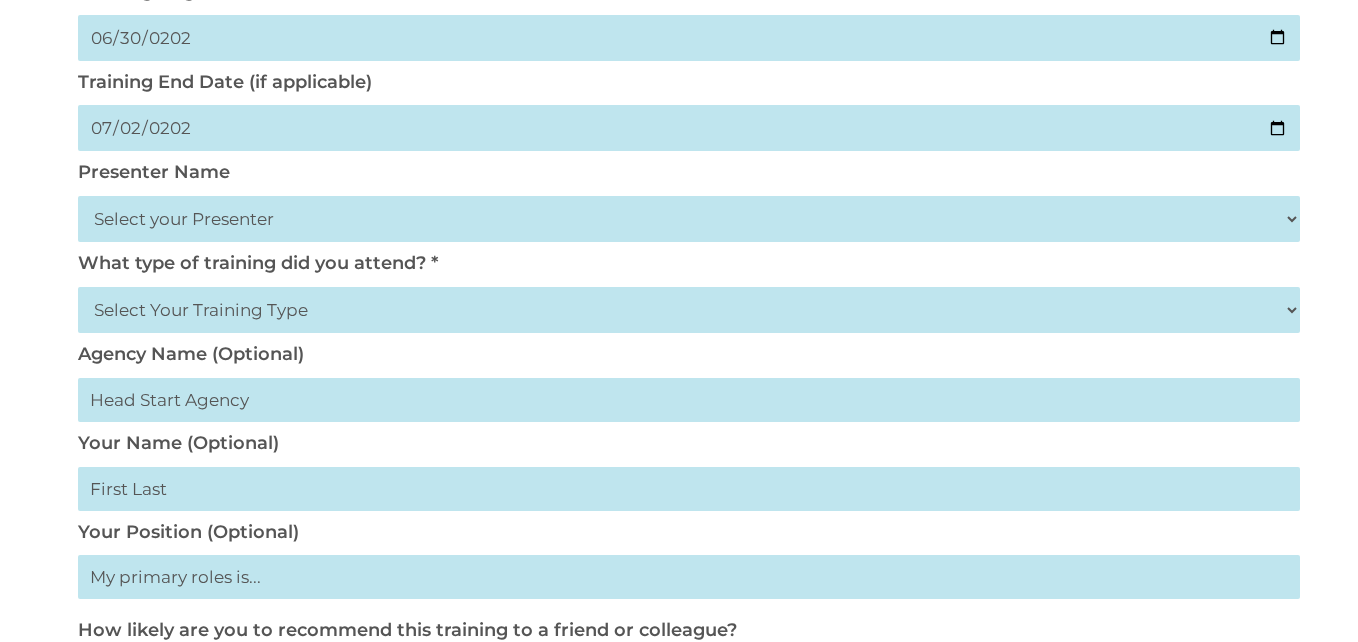 scroll, scrollTop: 454, scrollLeft: 0, axis: vertical 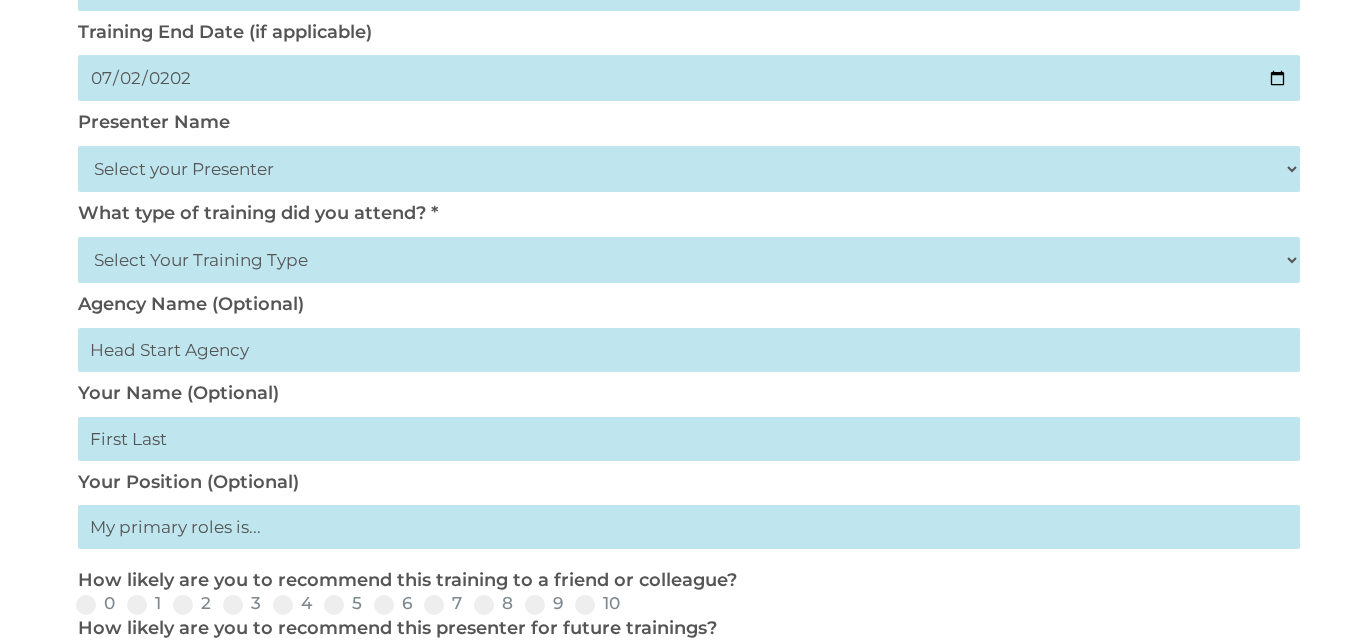 click on "Select Your Training Type
On-site (at your agency)
Virtual Visit
Live Group Webinar" at bounding box center [689, 260] 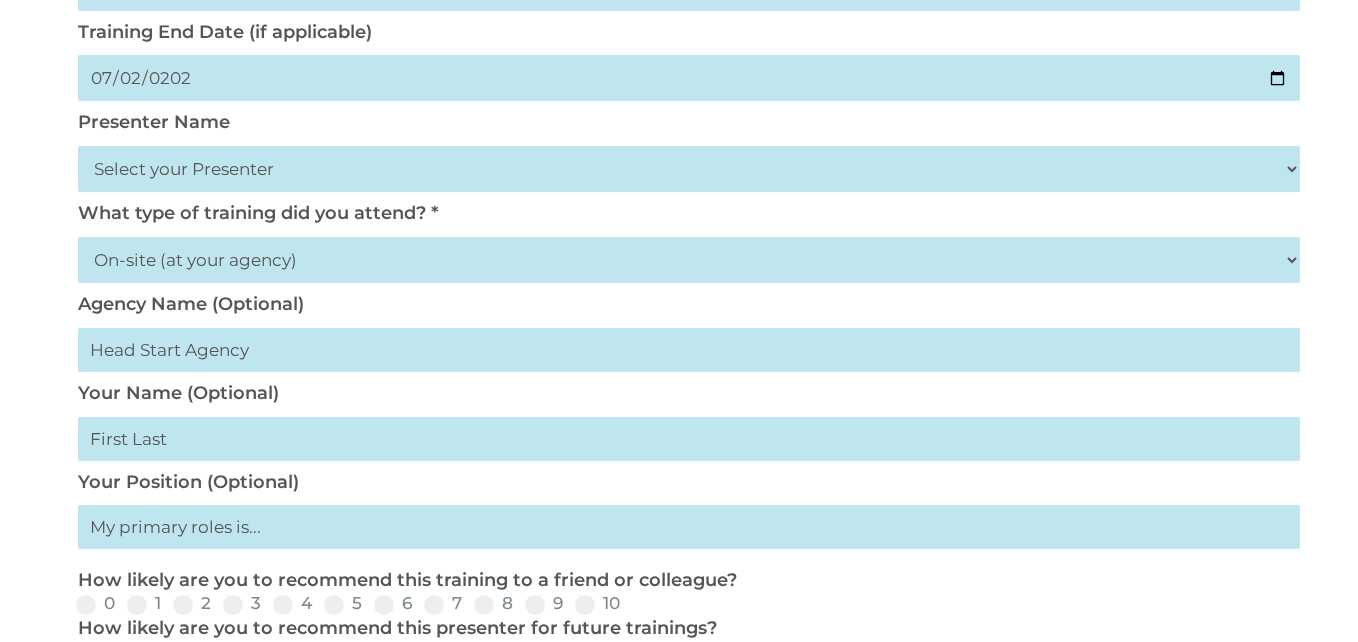 click on "Select Your Training Type
On-site (at your agency)
Virtual Visit
Live Group Webinar" at bounding box center (689, 260) 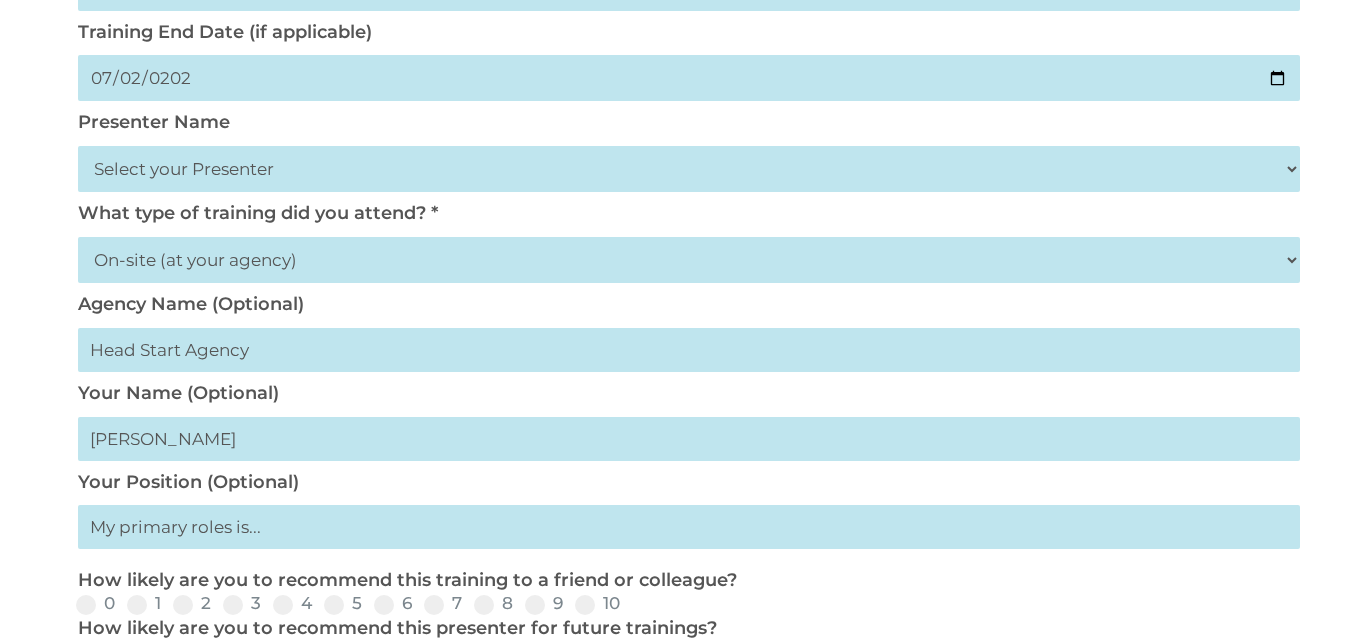 type on "Katonya Peterson" 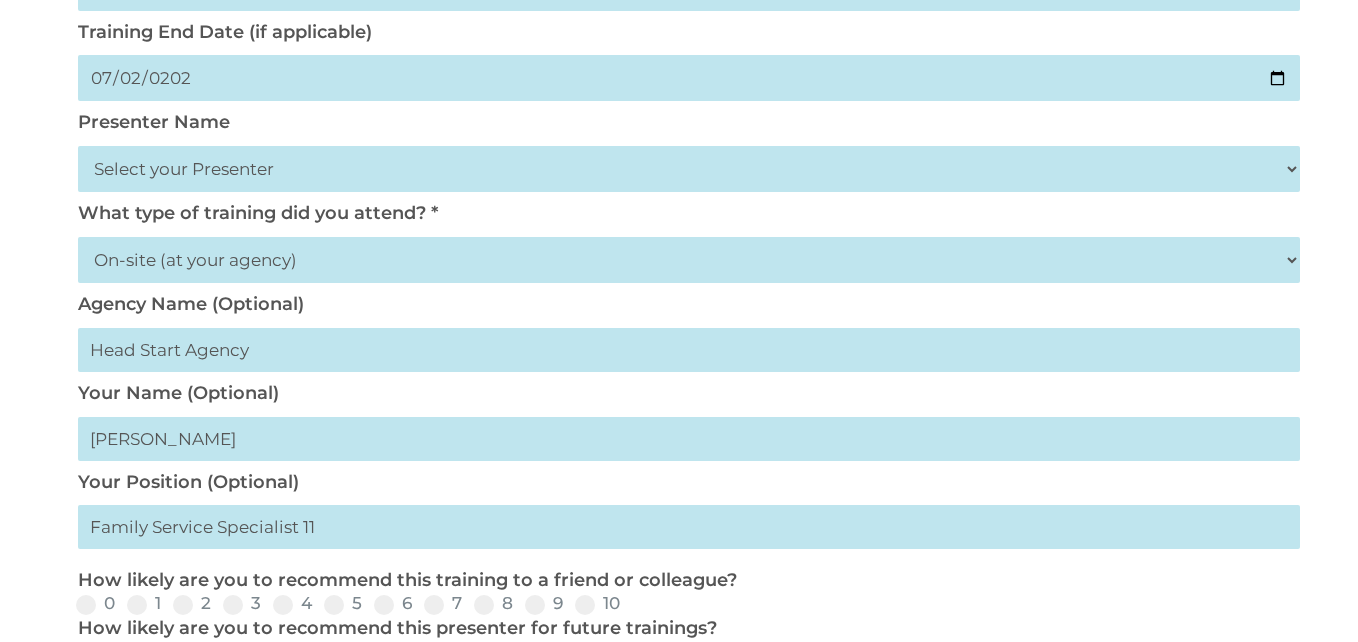 type on "Family Service Specialist 11" 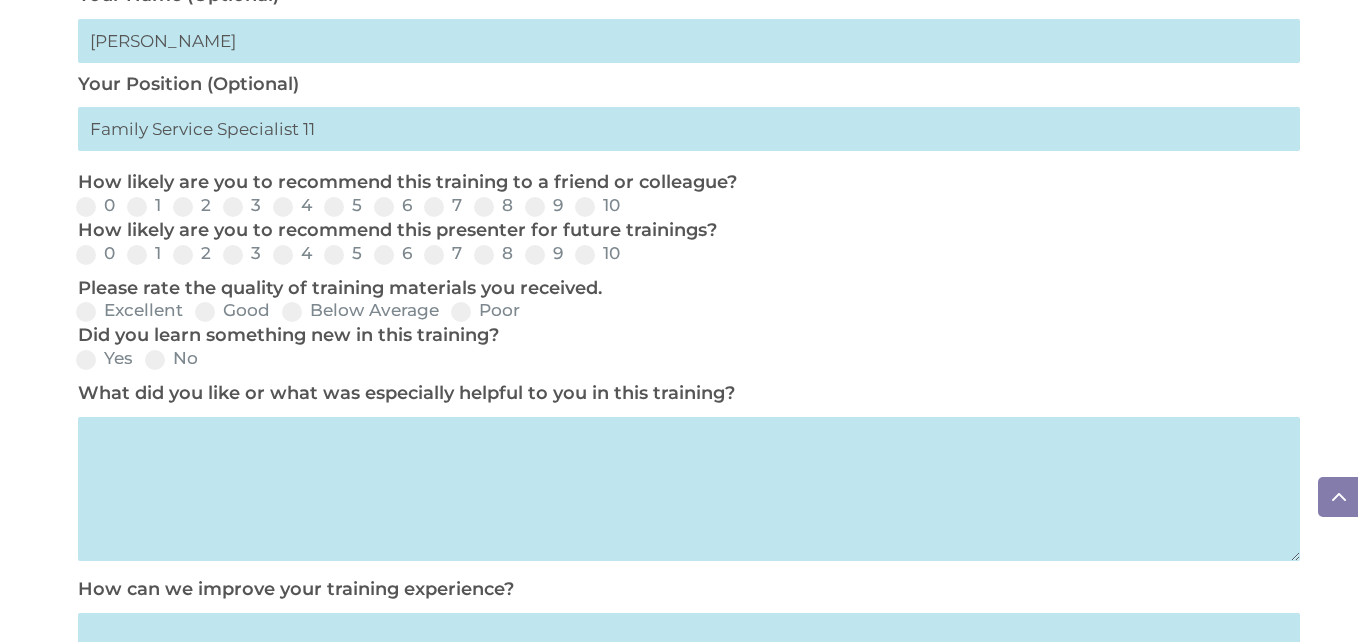 scroll, scrollTop: 854, scrollLeft: 0, axis: vertical 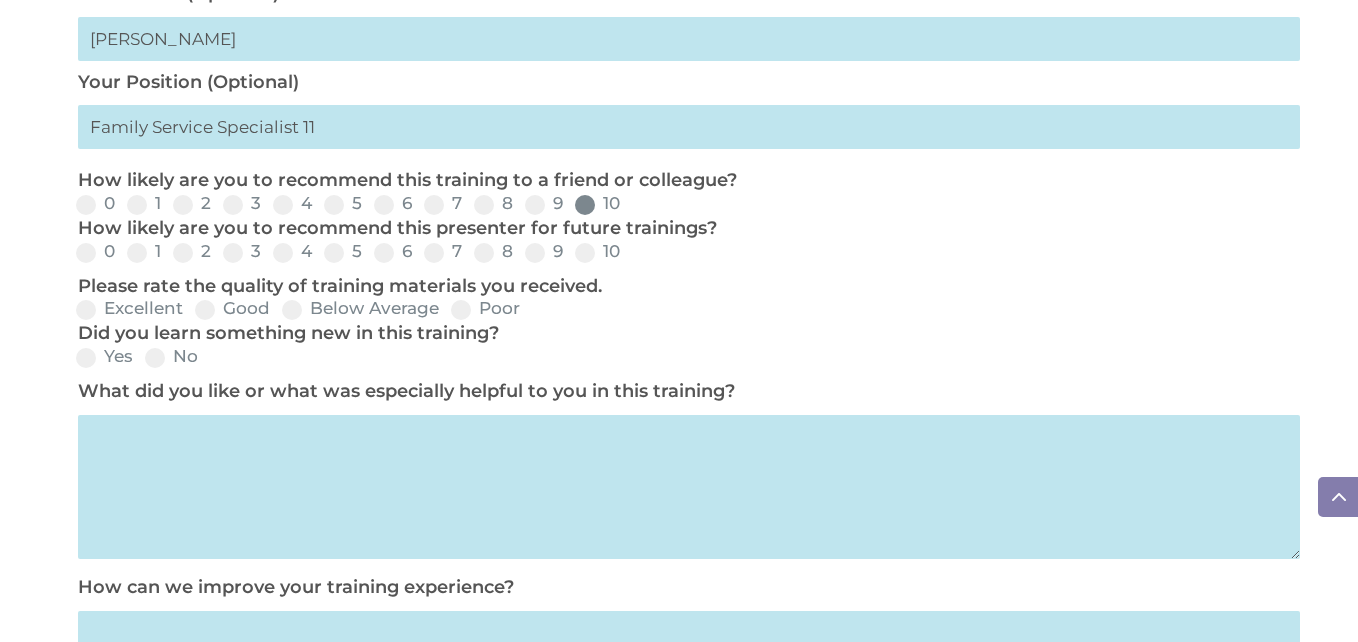 click at bounding box center [585, 205] 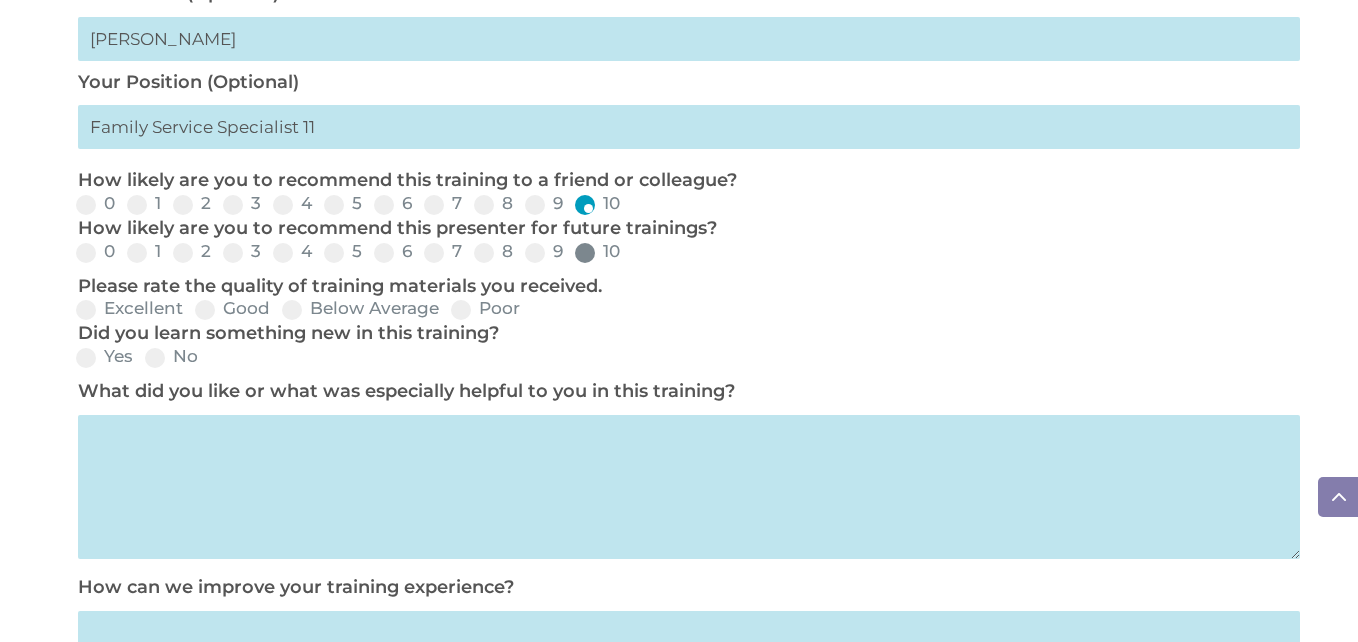 click at bounding box center [585, 253] 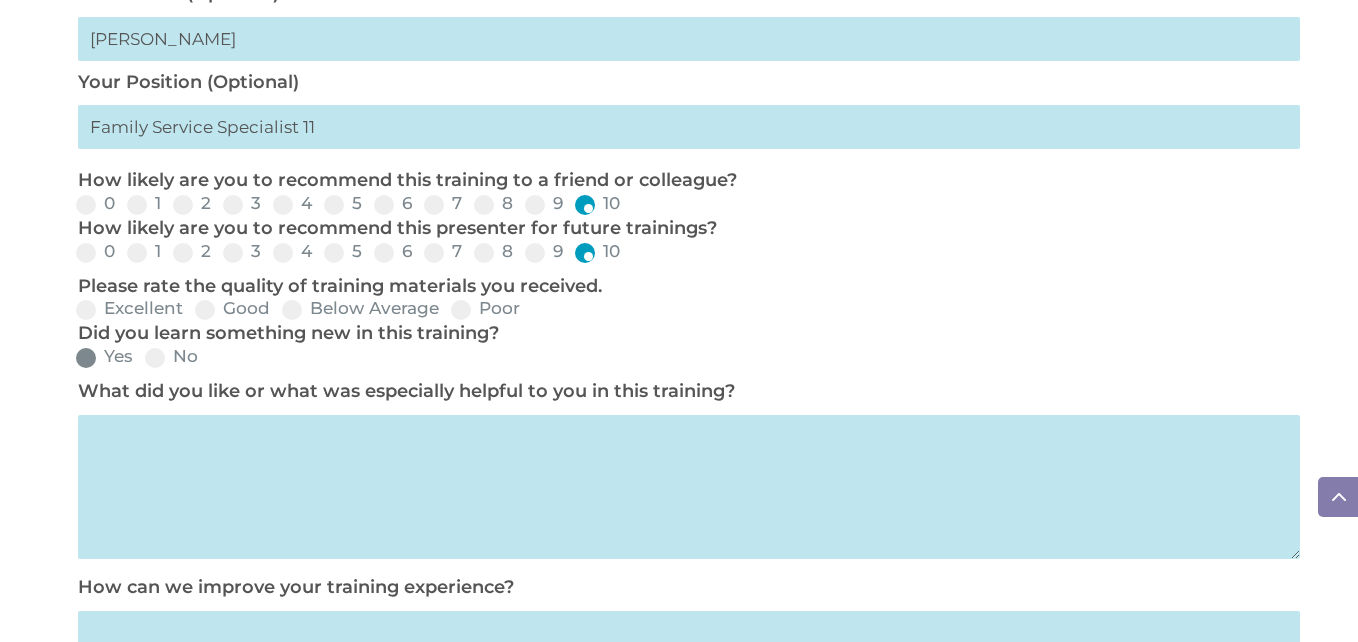 click on "Yes" at bounding box center [104, 356] 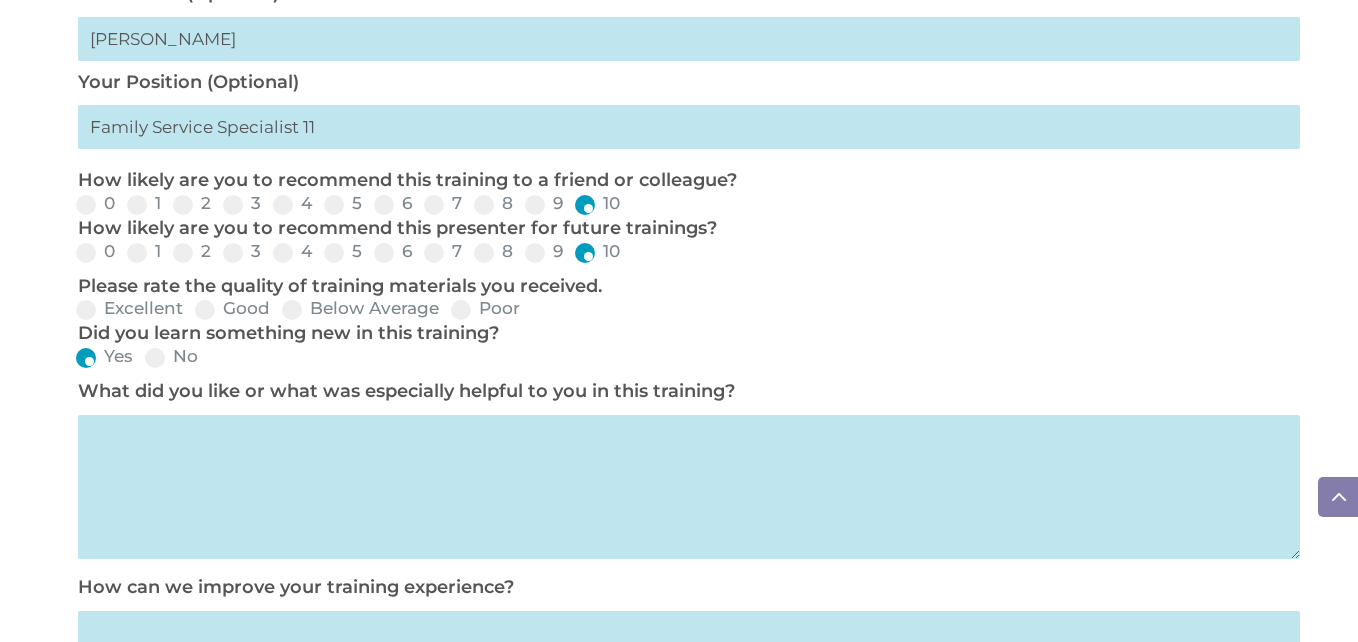 click at bounding box center (689, 487) 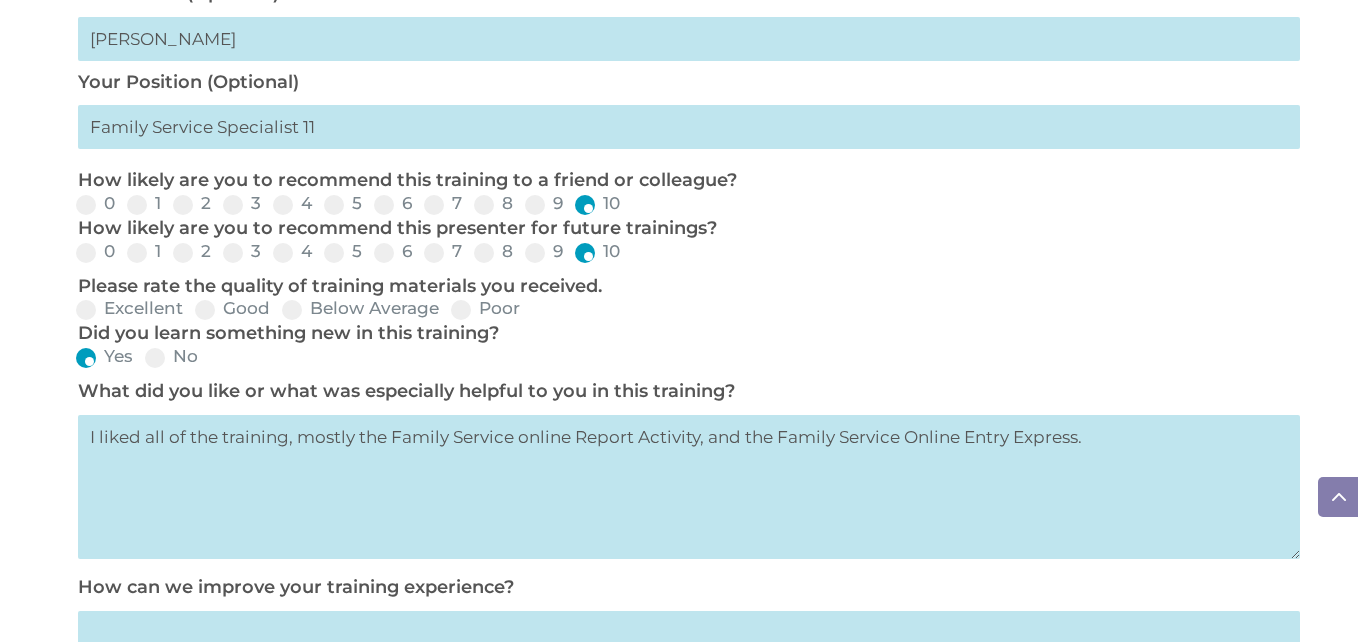 type on "I liked all of the training, mostly the Family Service online Report Activity, and the Family Service Online Entry Express." 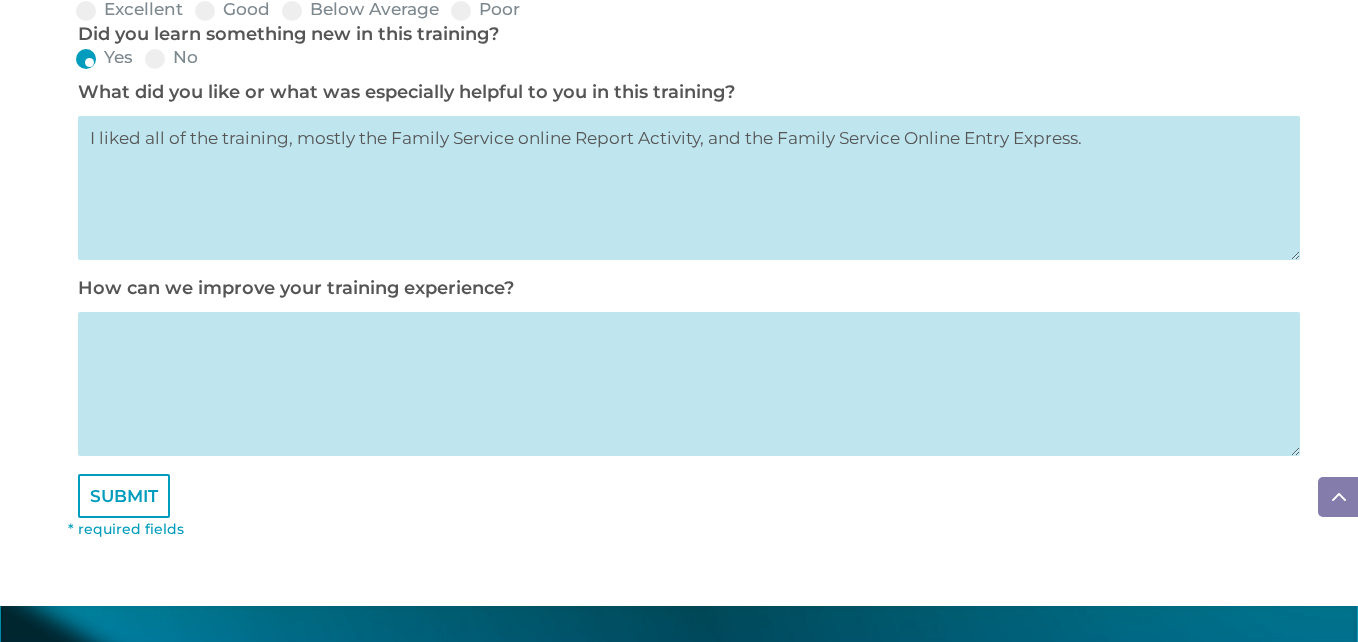 scroll, scrollTop: 1154, scrollLeft: 0, axis: vertical 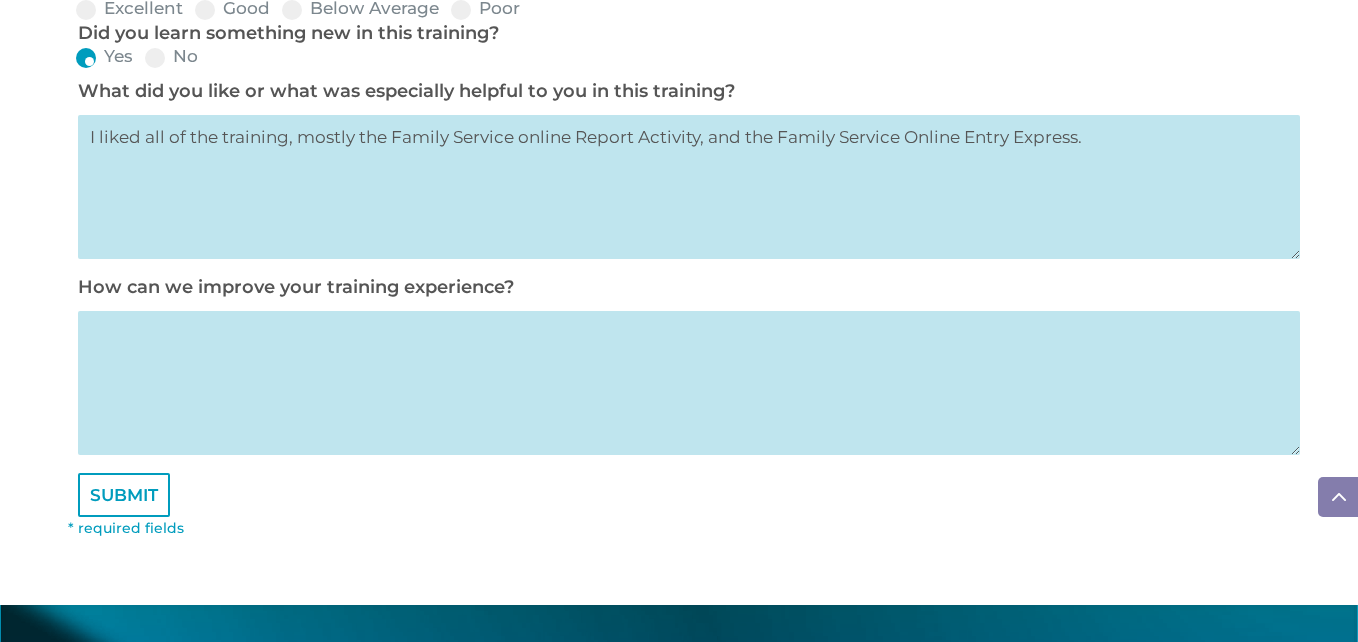 click at bounding box center [689, 383] 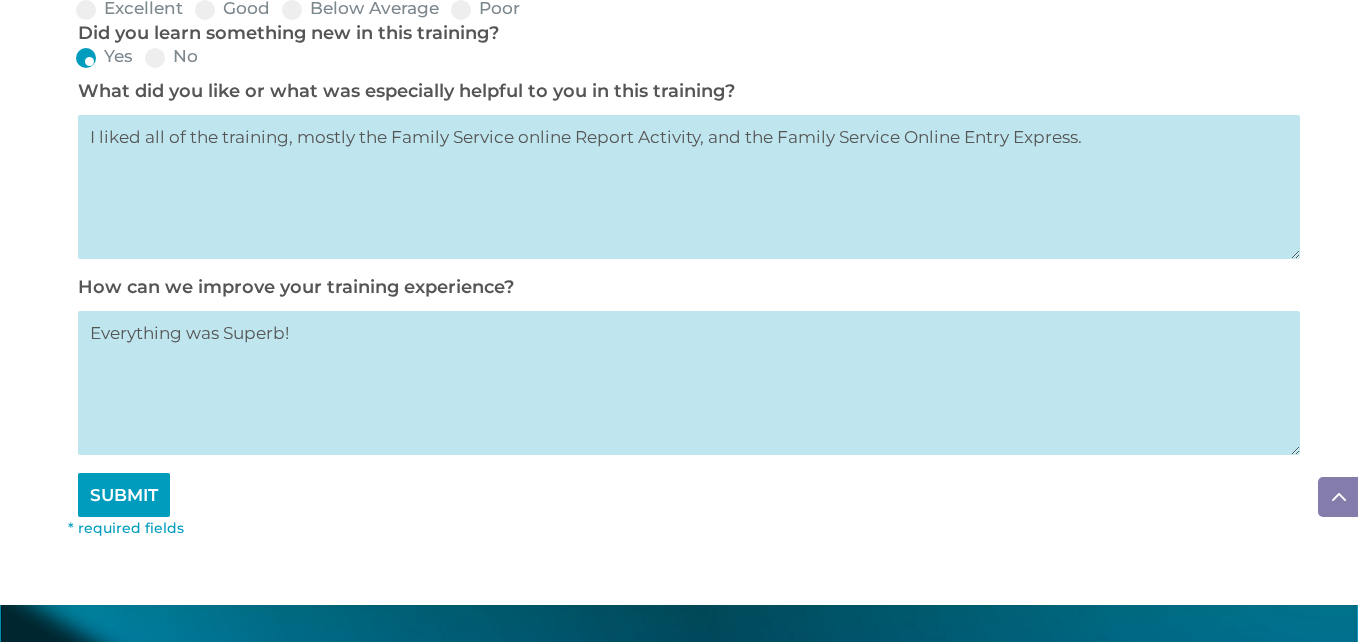 type on "Everything was Superb!" 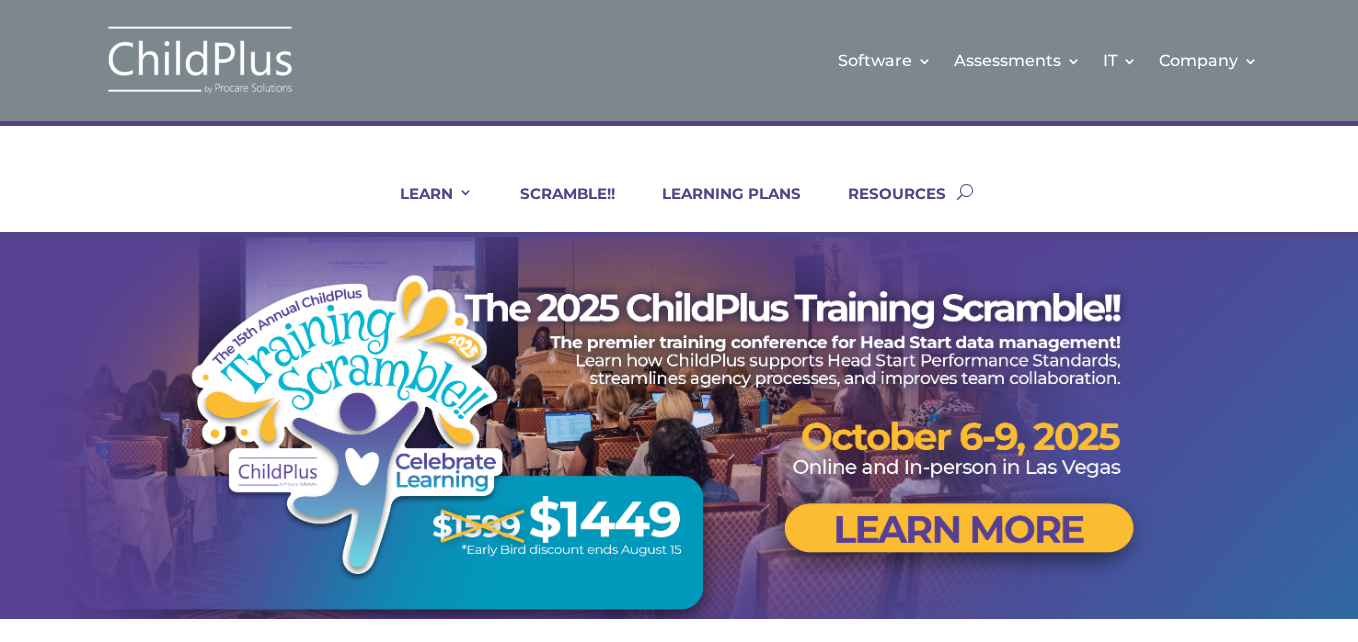 scroll, scrollTop: 0, scrollLeft: 0, axis: both 